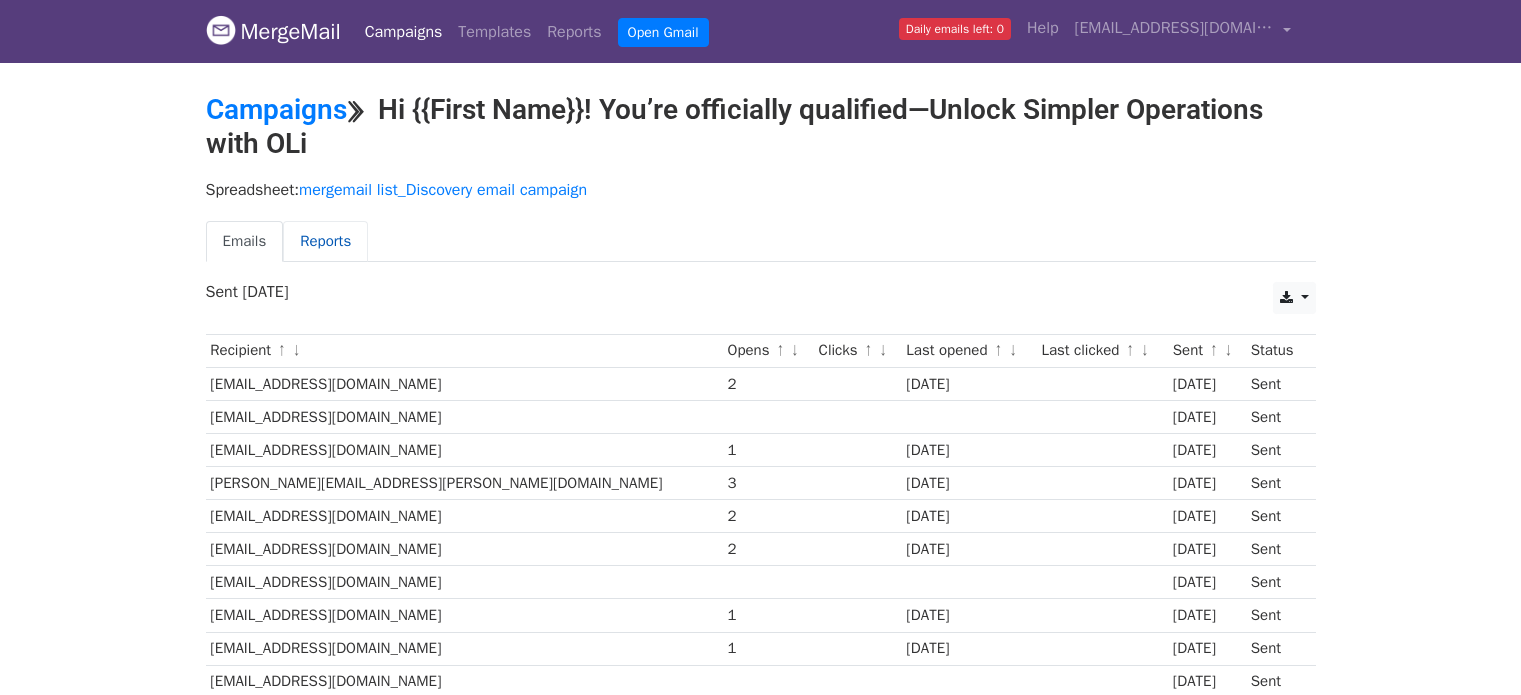 scroll, scrollTop: 0, scrollLeft: 0, axis: both 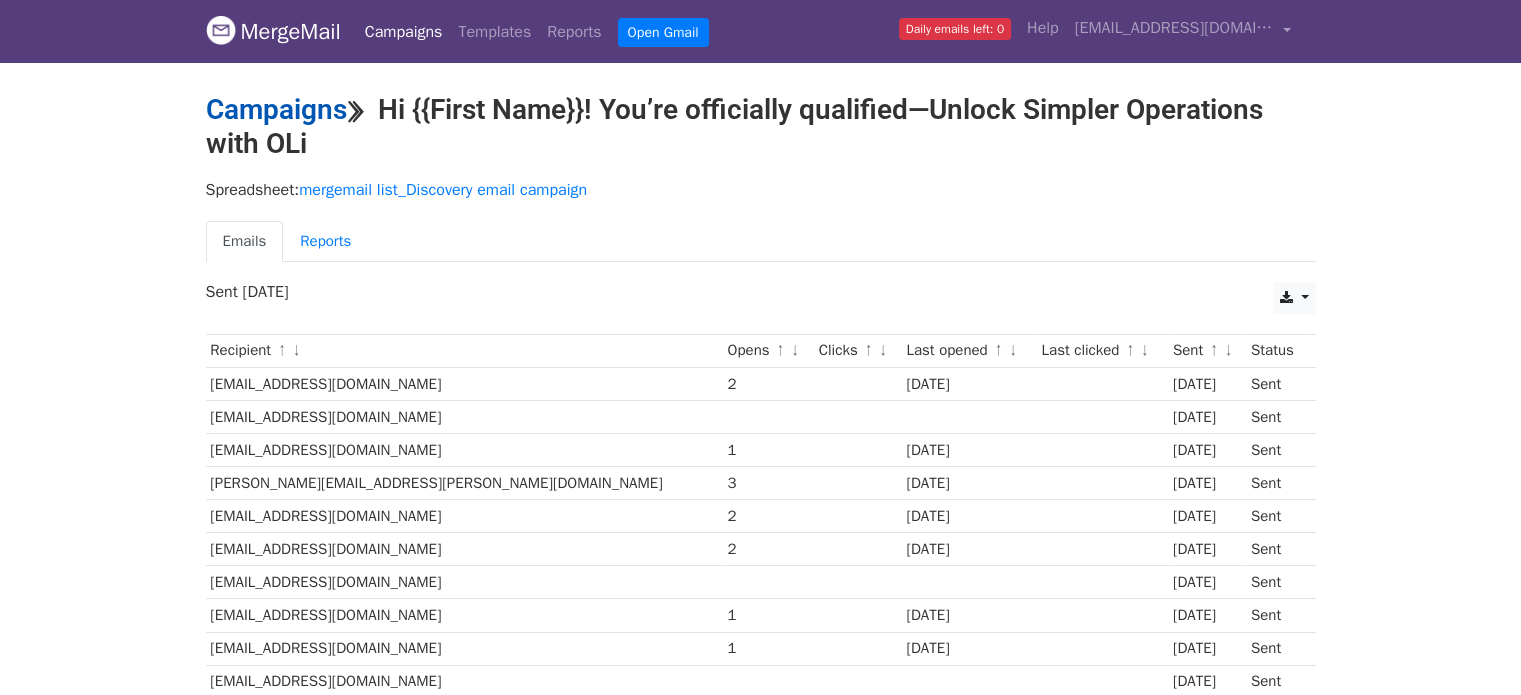 click on "Campaigns" at bounding box center [276, 109] 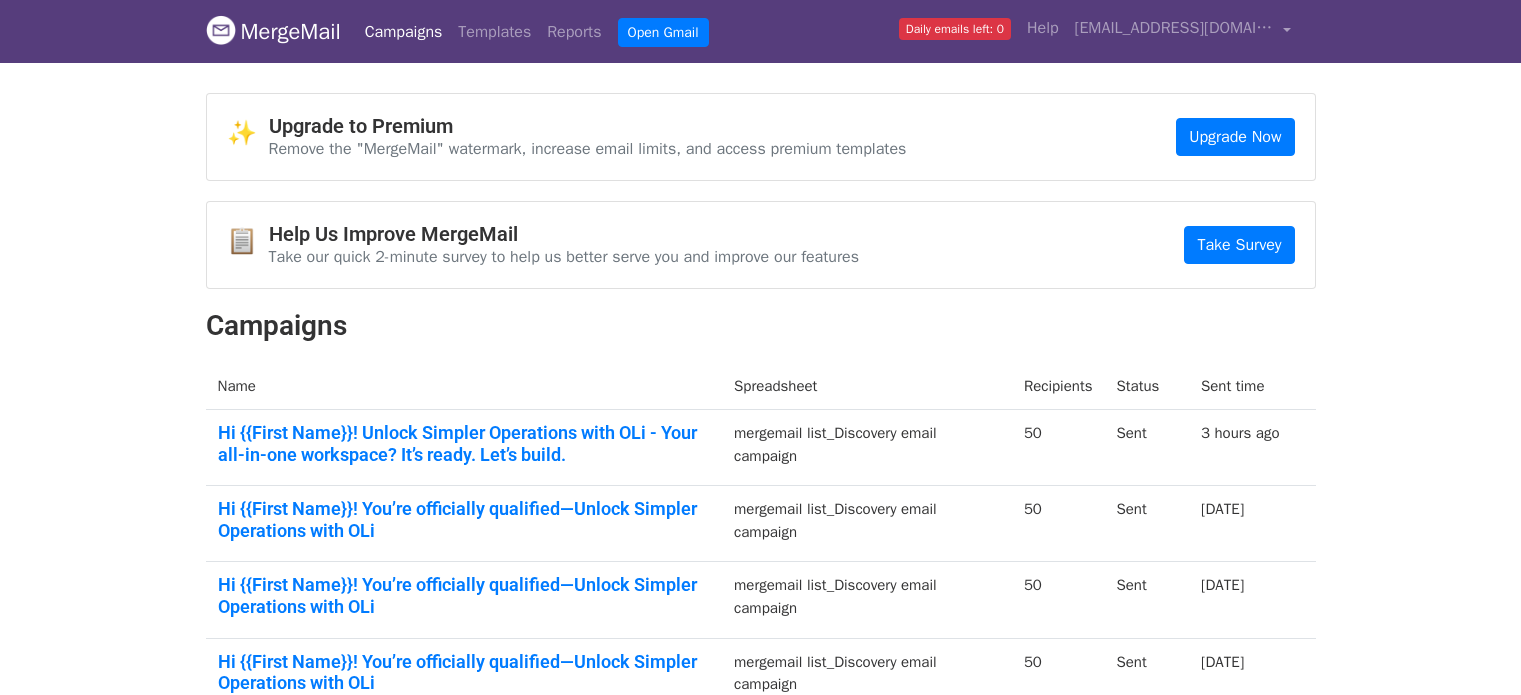 scroll, scrollTop: 0, scrollLeft: 0, axis: both 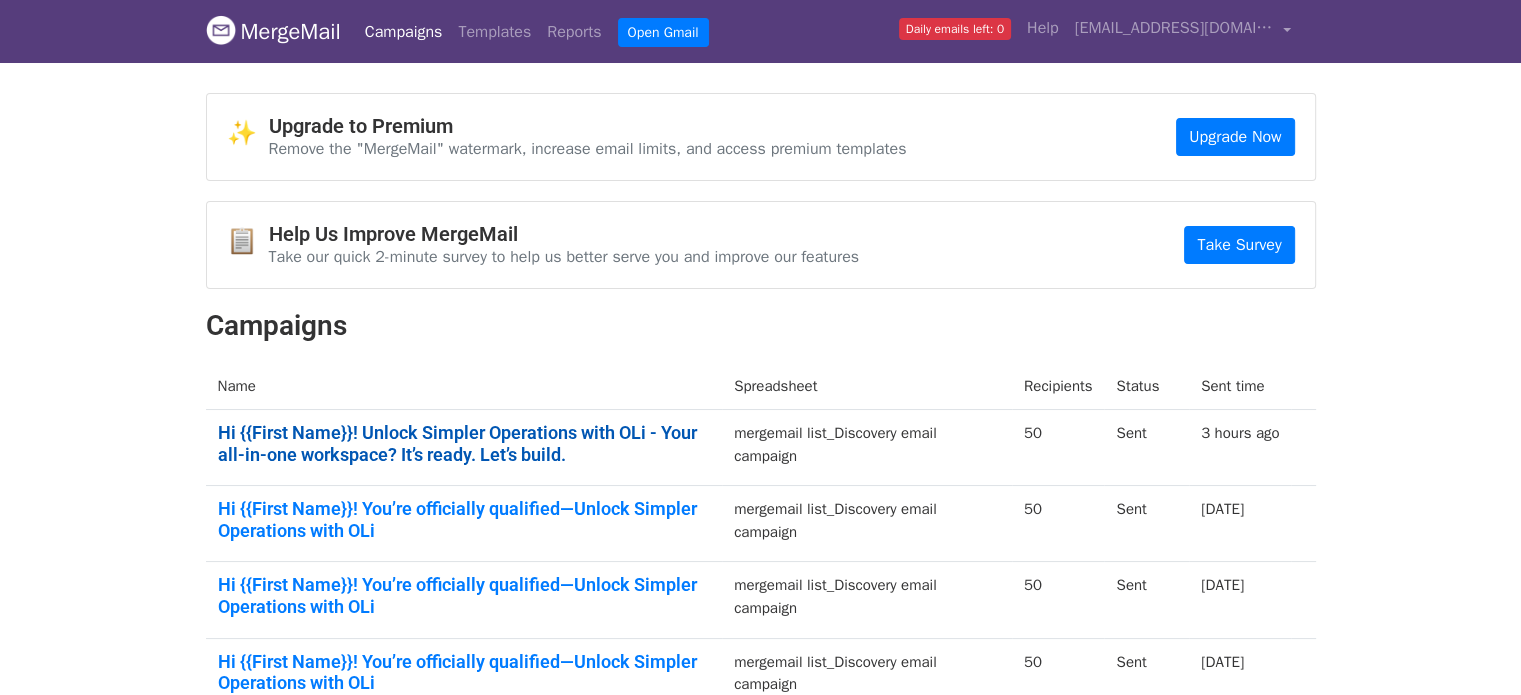 click on "Hi {{First Name}}! Unlock Simpler Operations with OLi - Your all-in-one workspace? It’s ready. Let’s build." at bounding box center [464, 443] 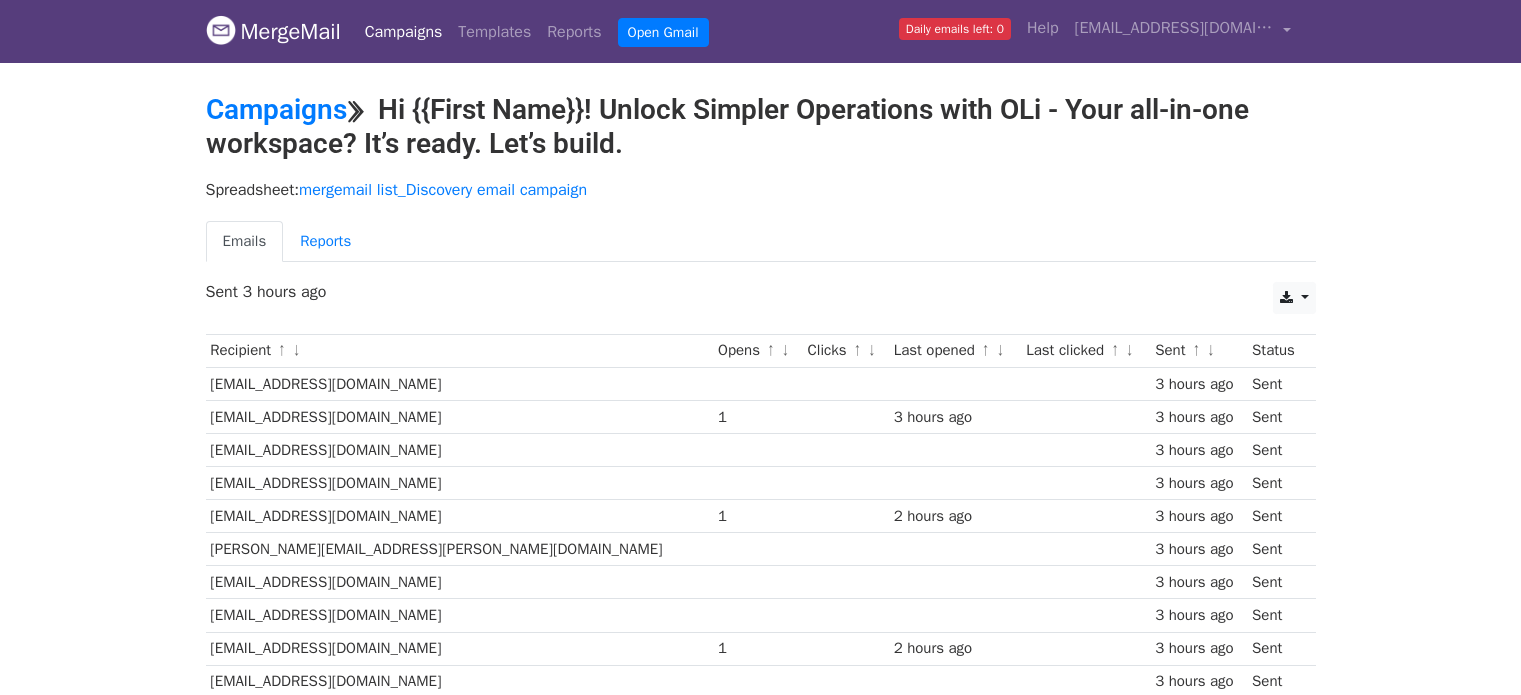 scroll, scrollTop: 0, scrollLeft: 0, axis: both 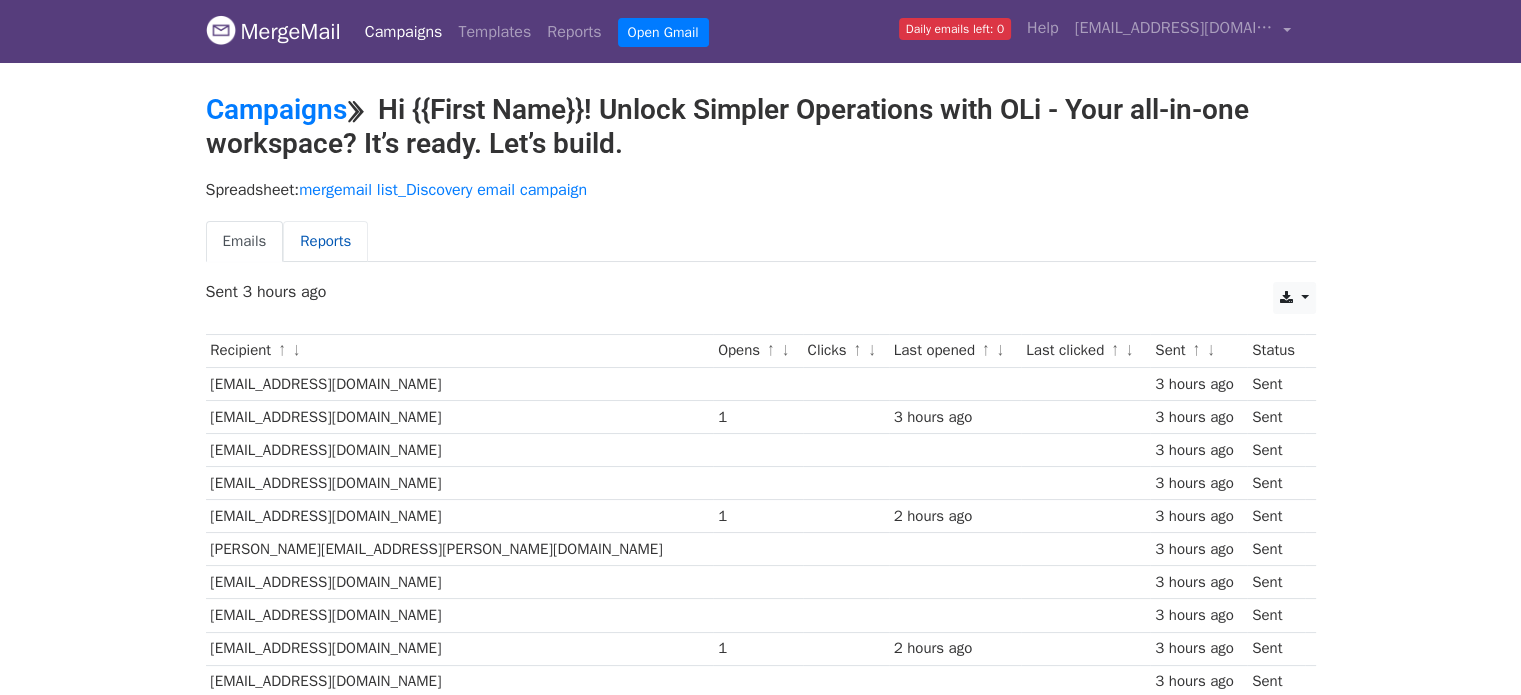 click on "Reports" at bounding box center [325, 241] 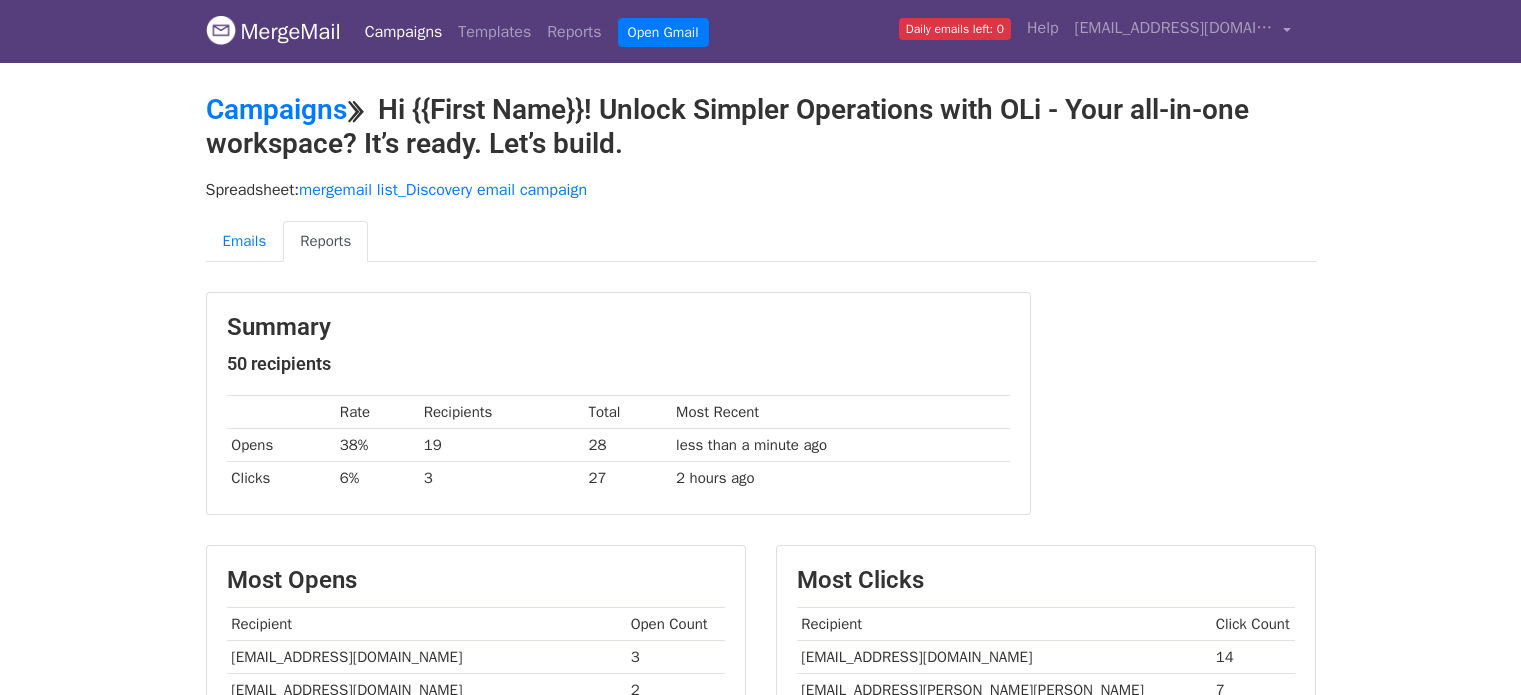 scroll, scrollTop: 0, scrollLeft: 0, axis: both 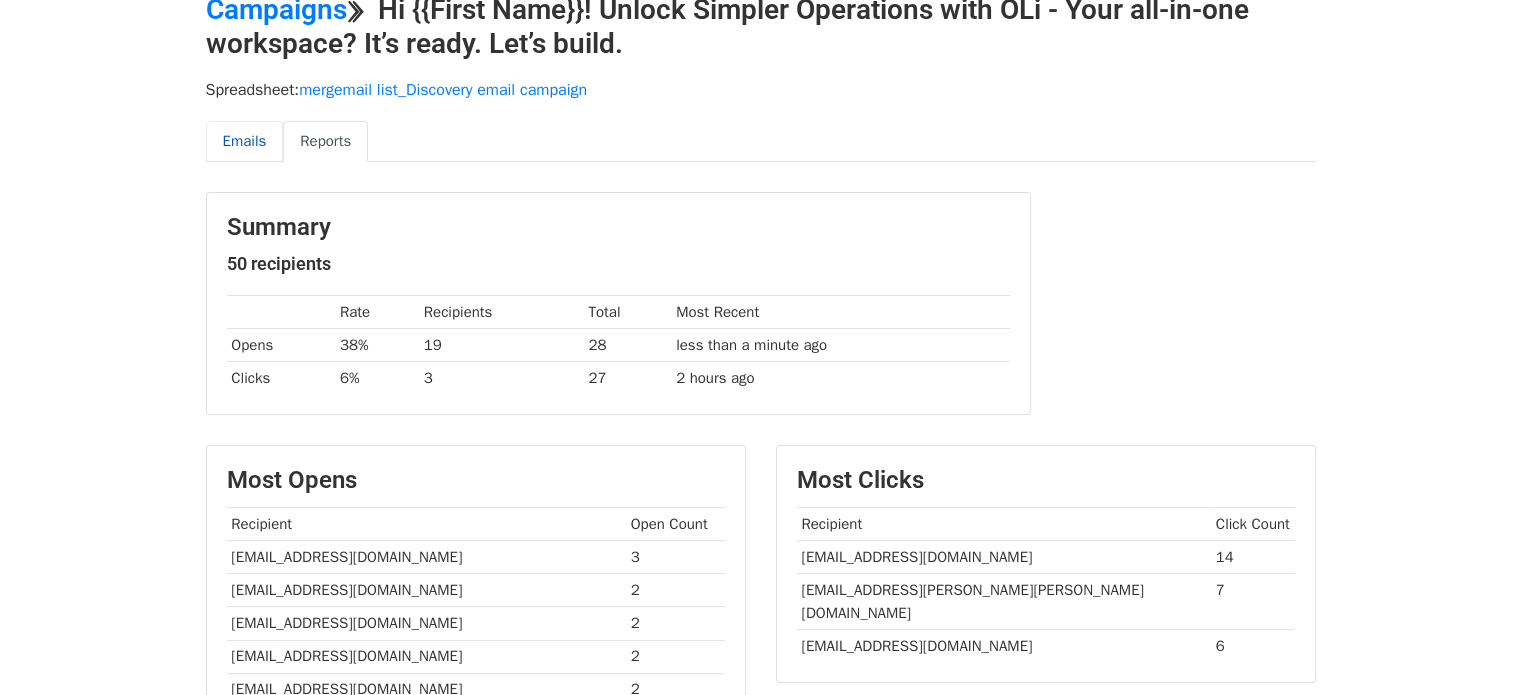 click on "Emails" at bounding box center [245, 141] 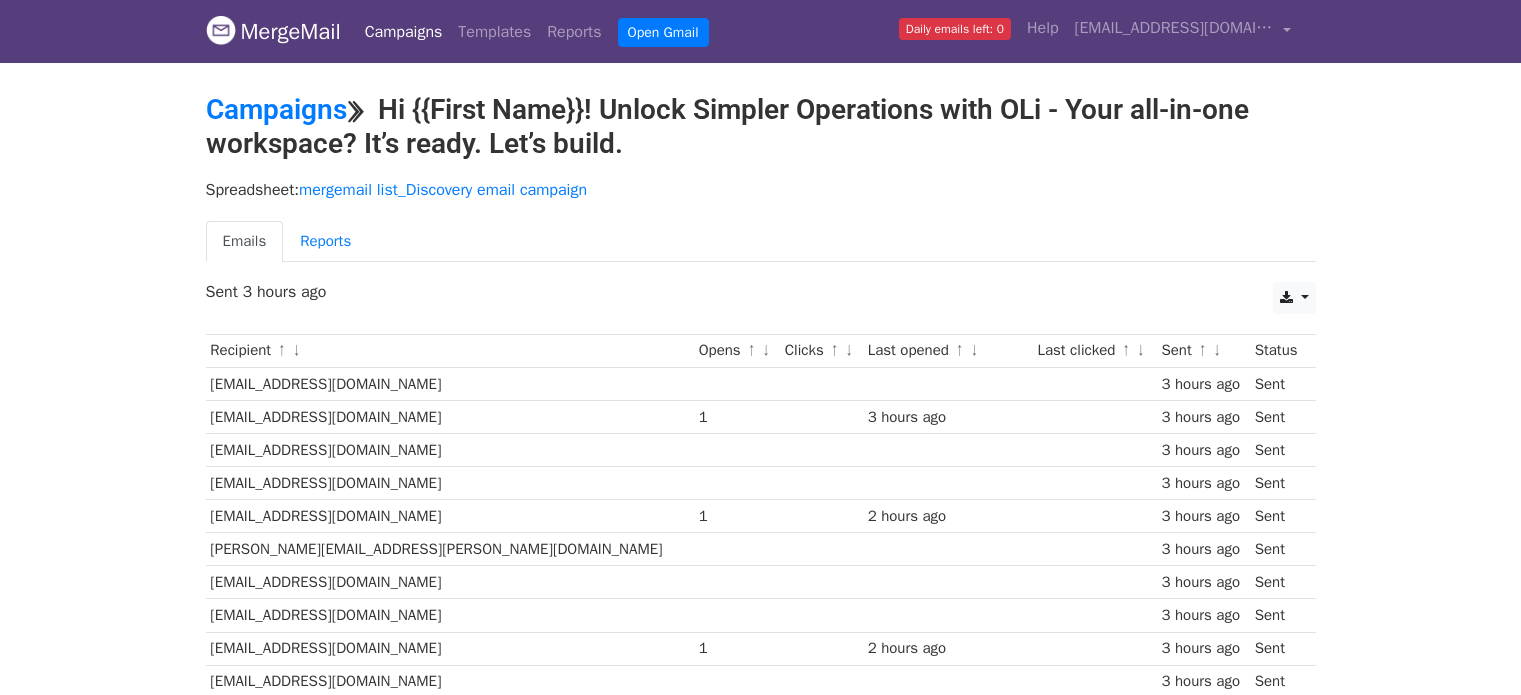 scroll, scrollTop: 772, scrollLeft: 0, axis: vertical 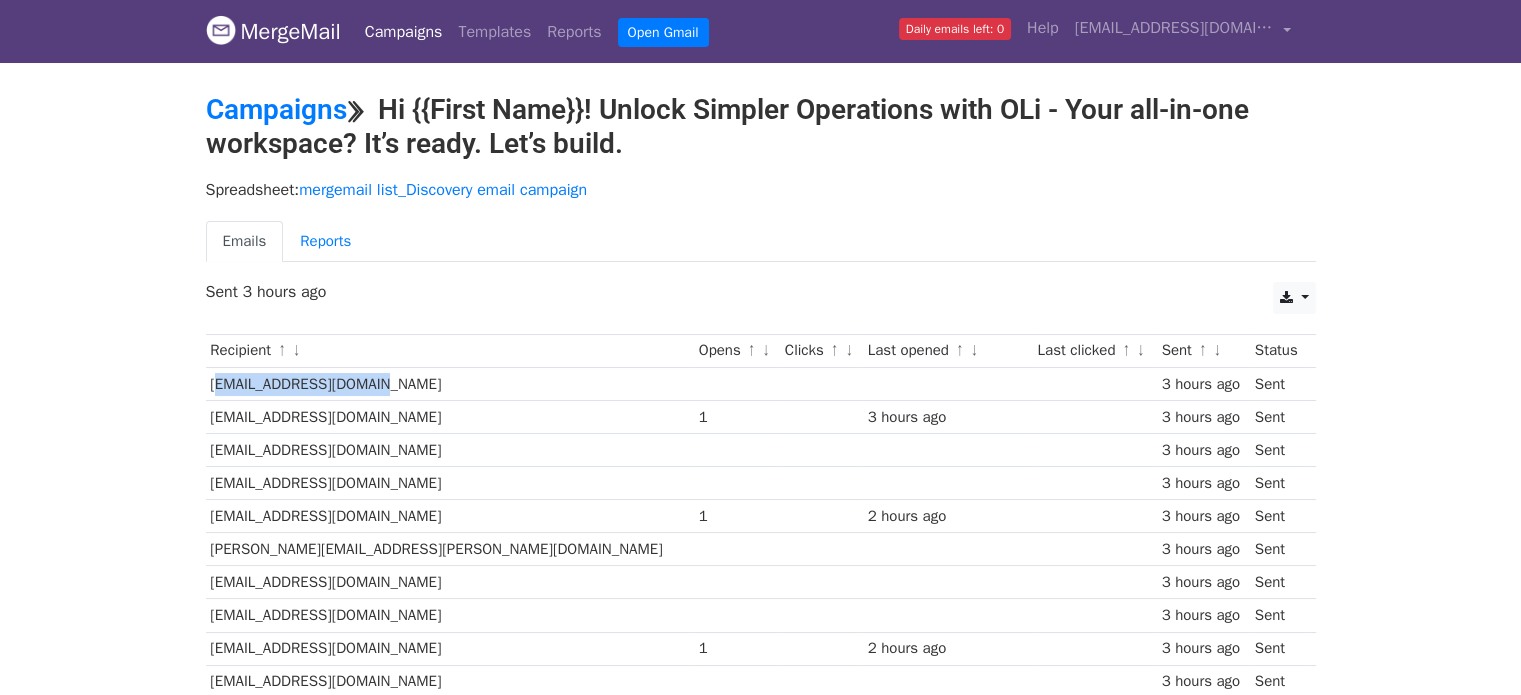 drag, startPoint x: 378, startPoint y: 375, endPoint x: 209, endPoint y: 372, distance: 169.02663 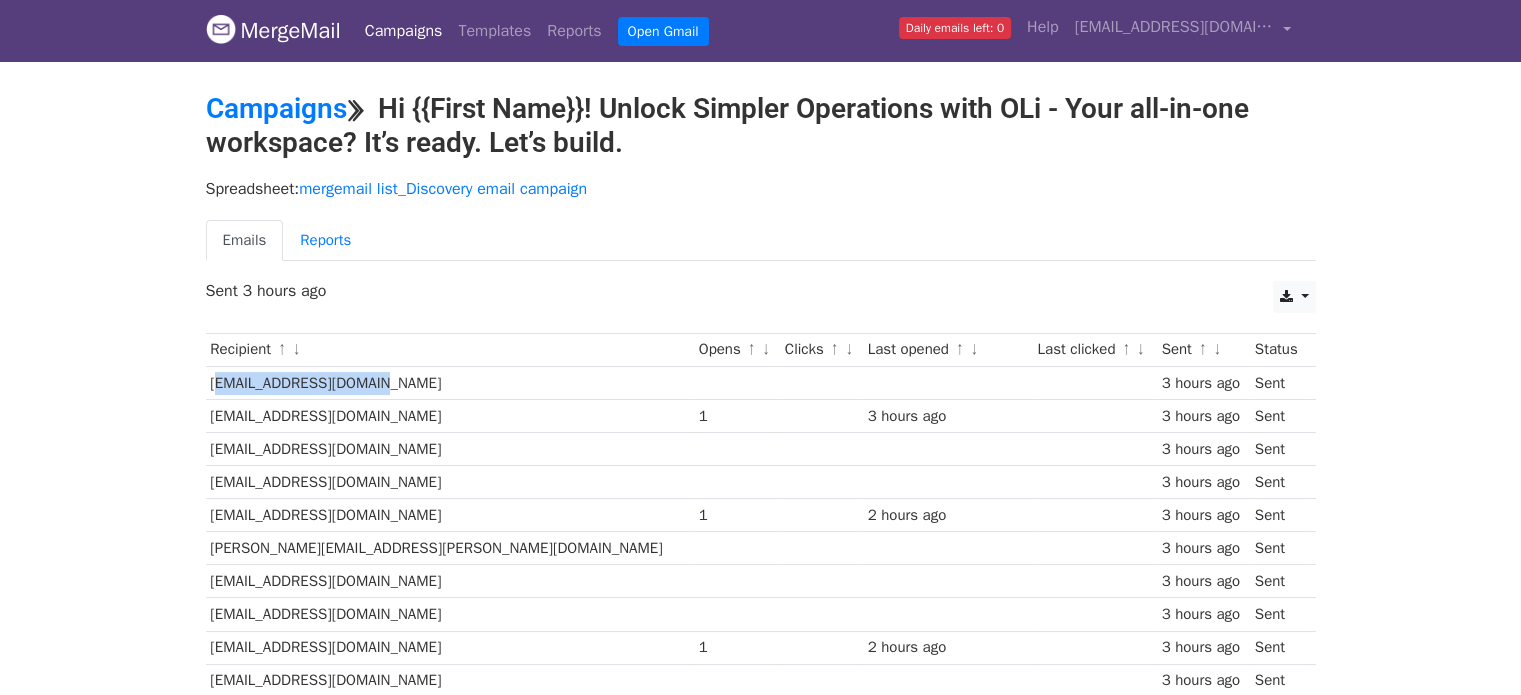 scroll, scrollTop: 0, scrollLeft: 0, axis: both 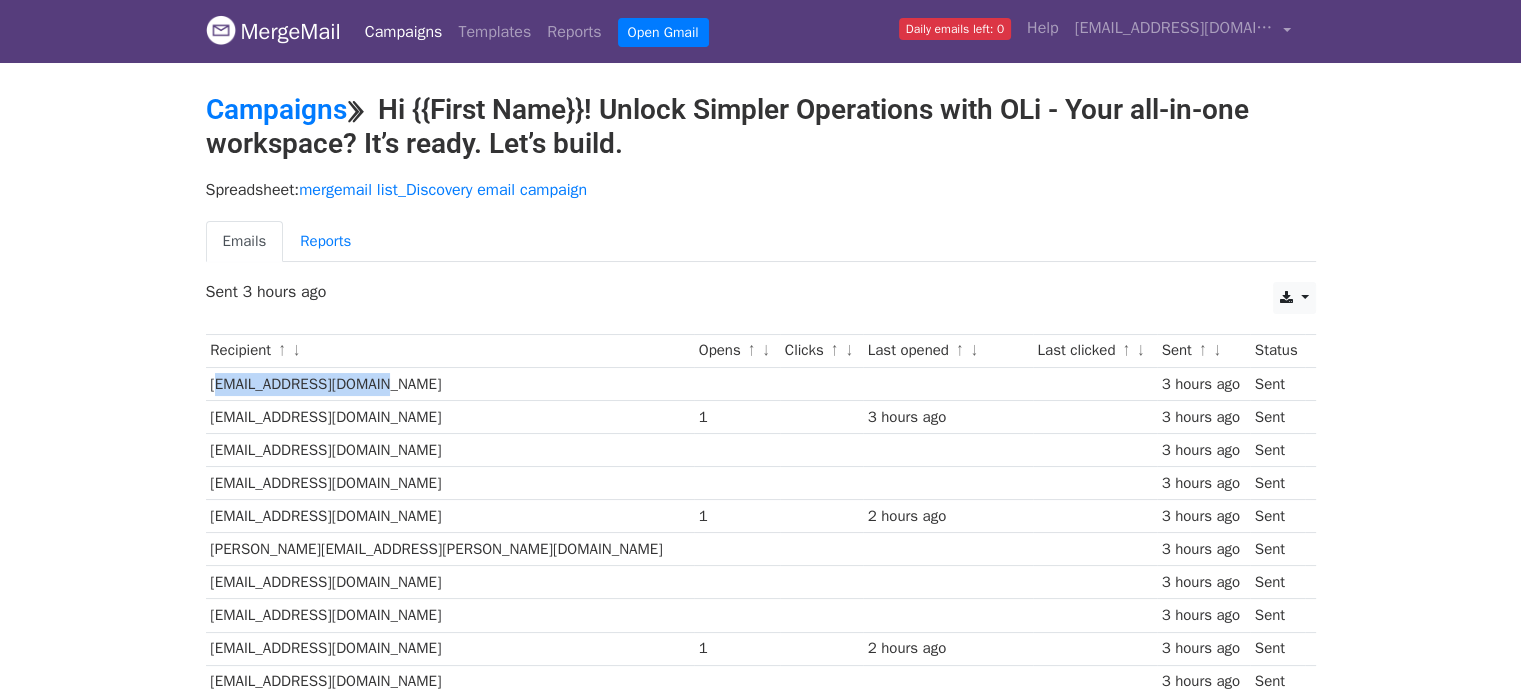 click on "[EMAIL_ADDRESS][DOMAIN_NAME]" at bounding box center (450, 383) 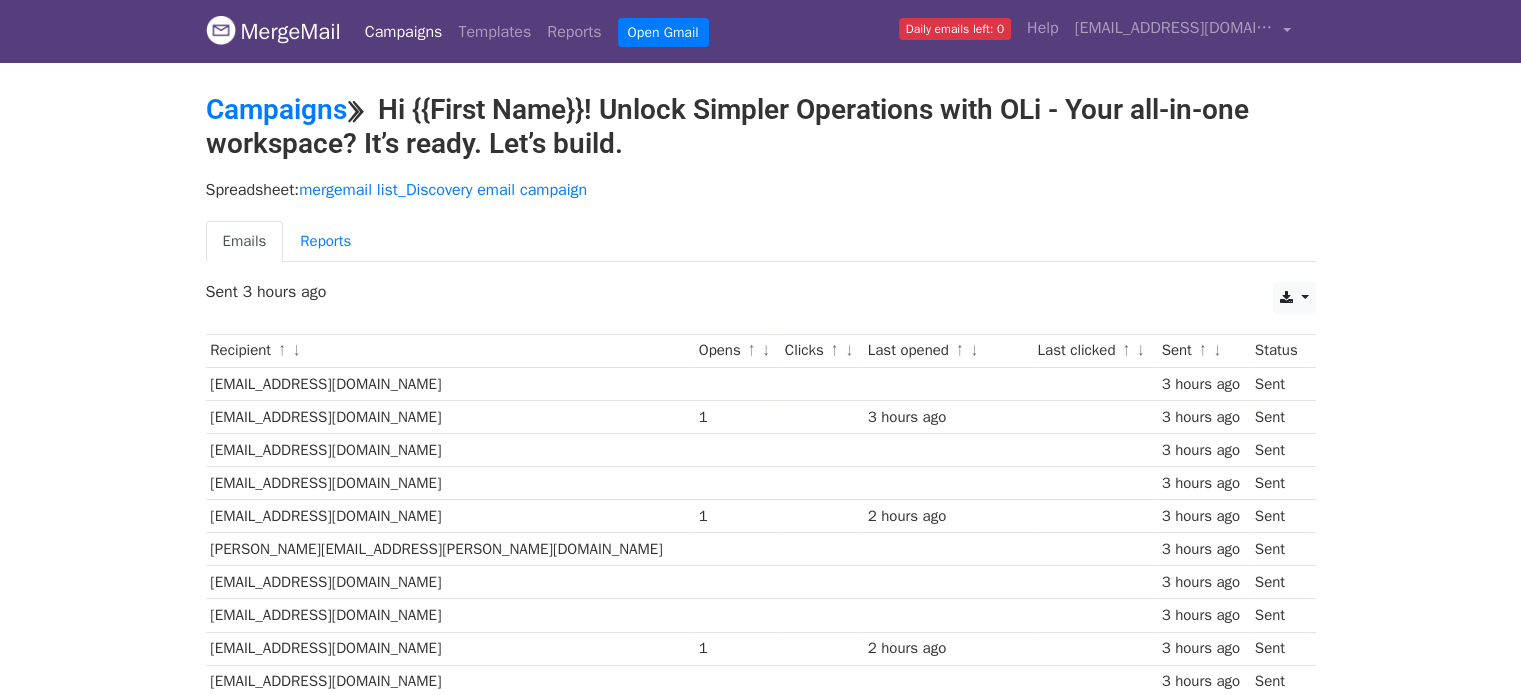 click on "Recipient
↑
↓" at bounding box center [450, 350] 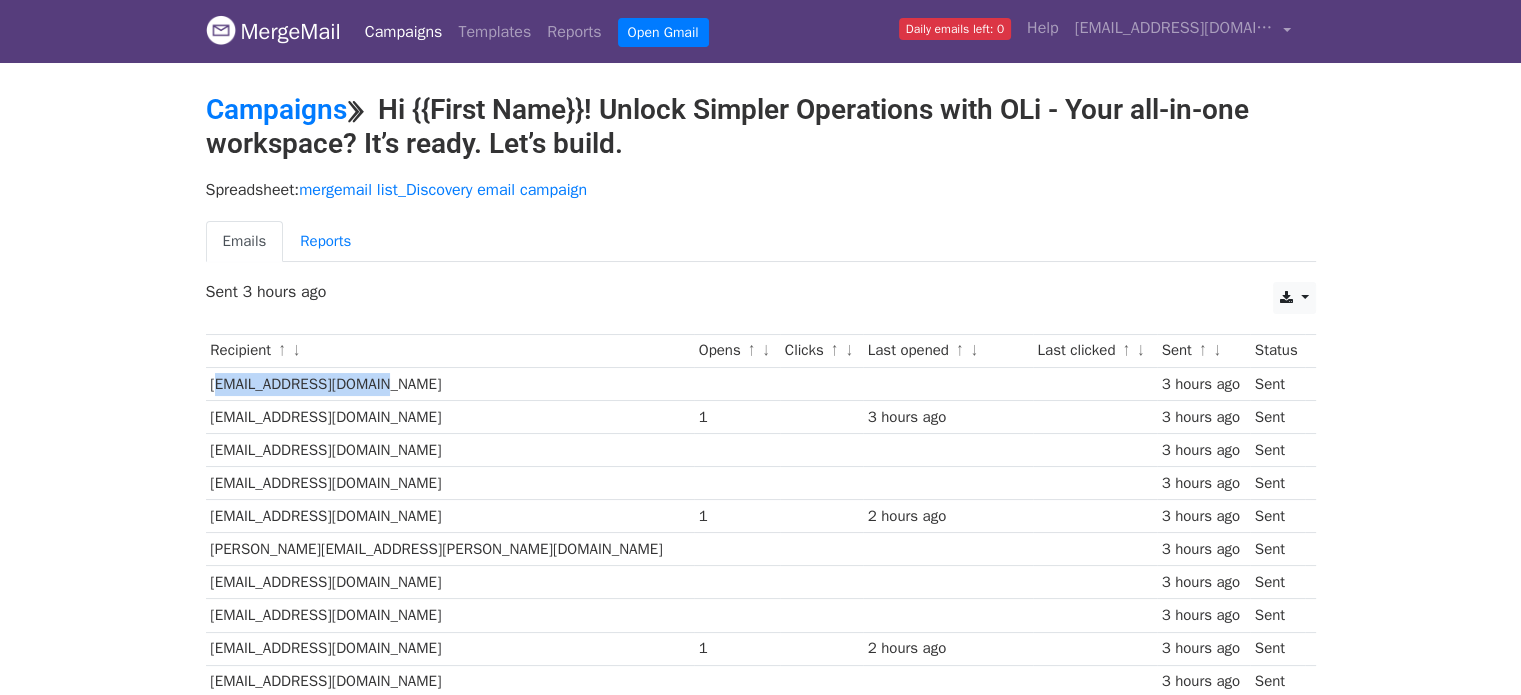 drag, startPoint x: 341, startPoint y: 383, endPoint x: 212, endPoint y: 386, distance: 129.03488 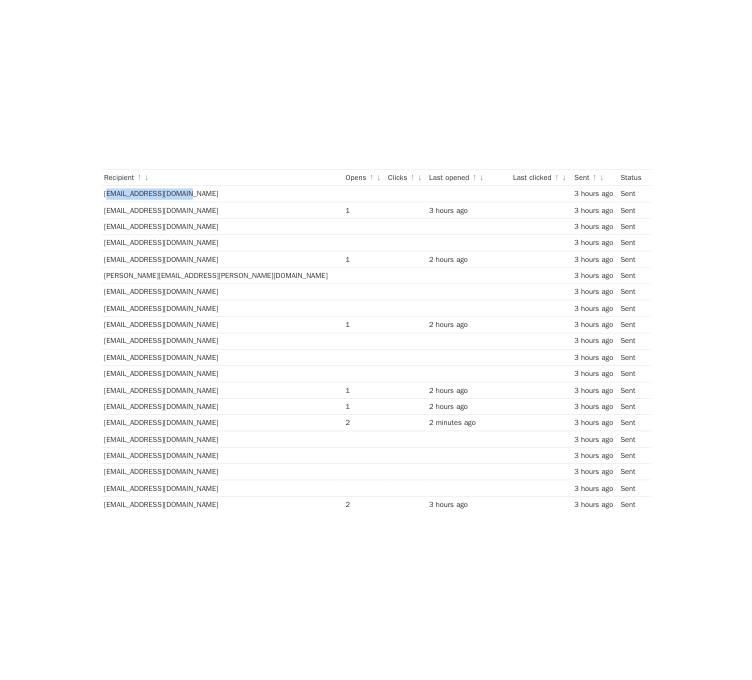scroll, scrollTop: 300, scrollLeft: 0, axis: vertical 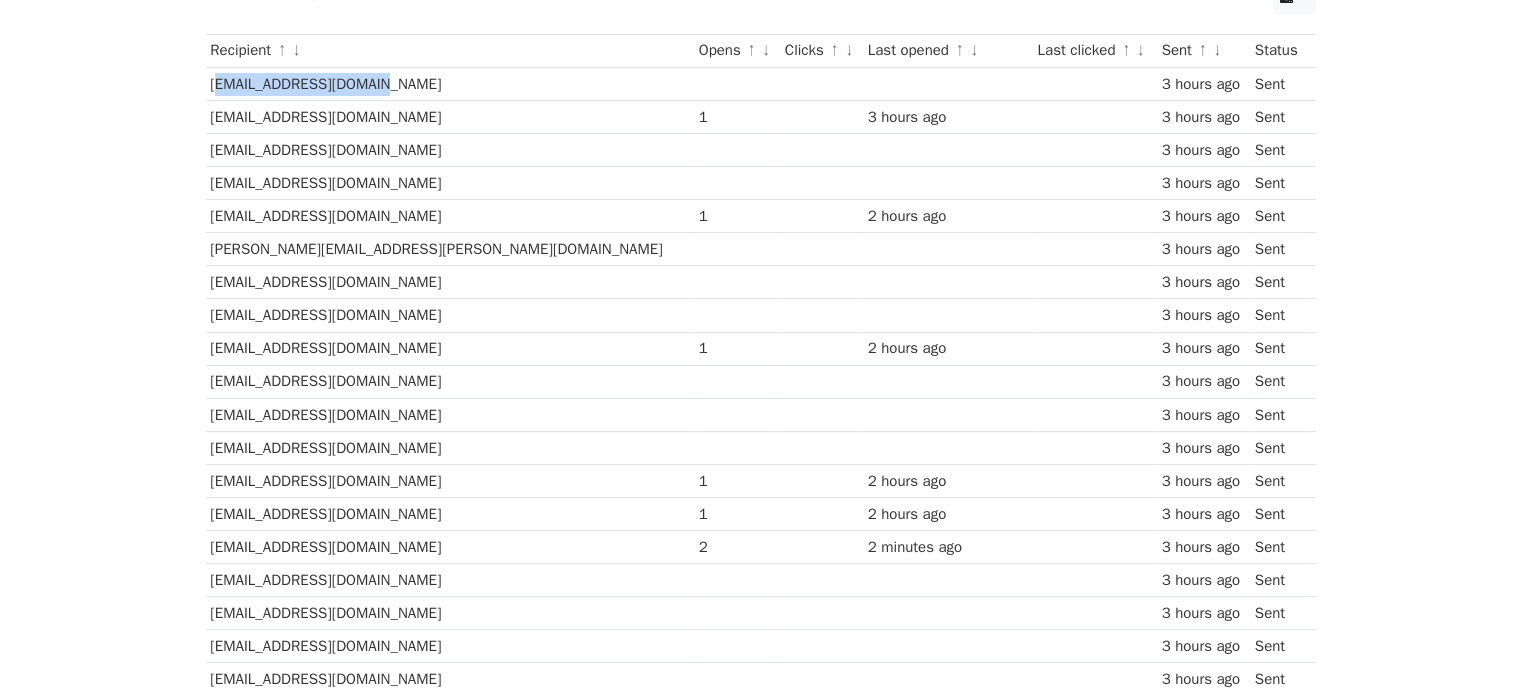 click on "[EMAIL_ADDRESS][DOMAIN_NAME]" at bounding box center [450, 83] 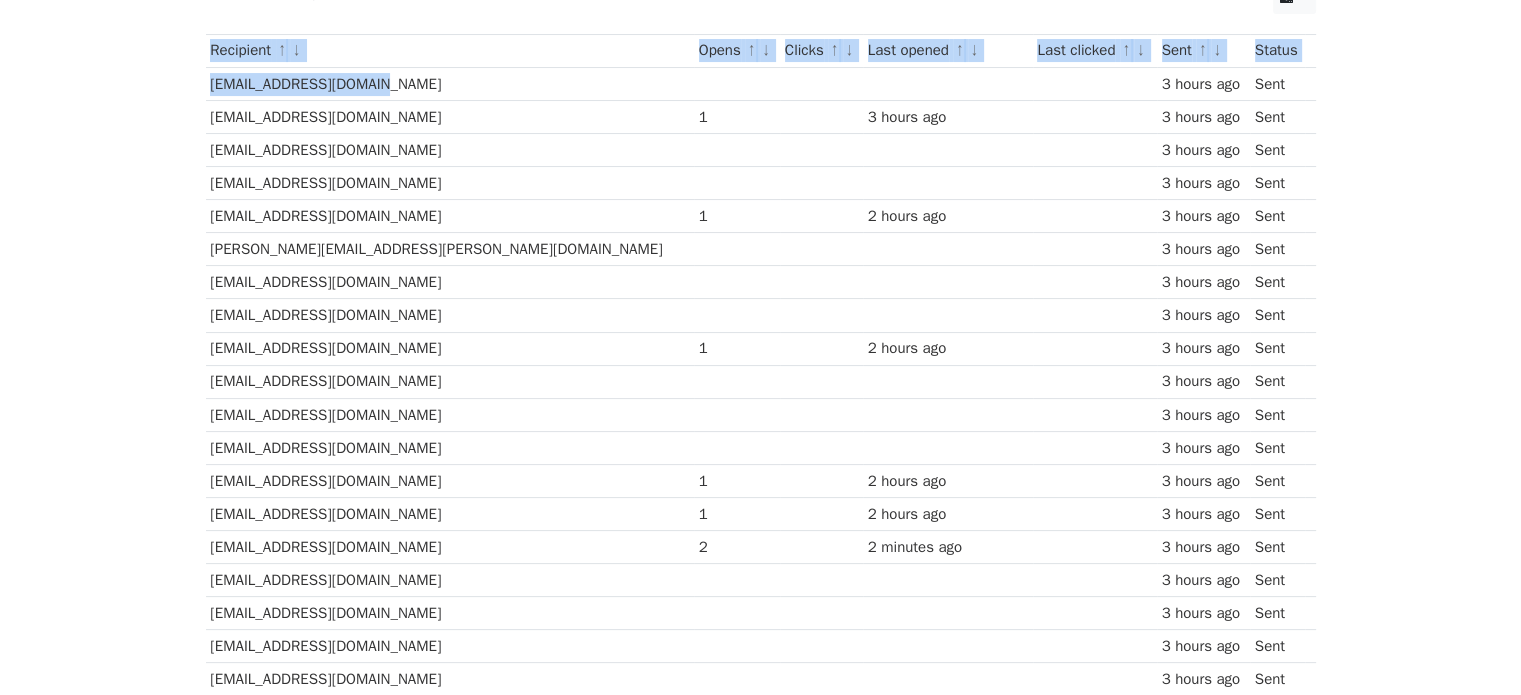 drag, startPoint x: 397, startPoint y: 78, endPoint x: 191, endPoint y: 92, distance: 206.47517 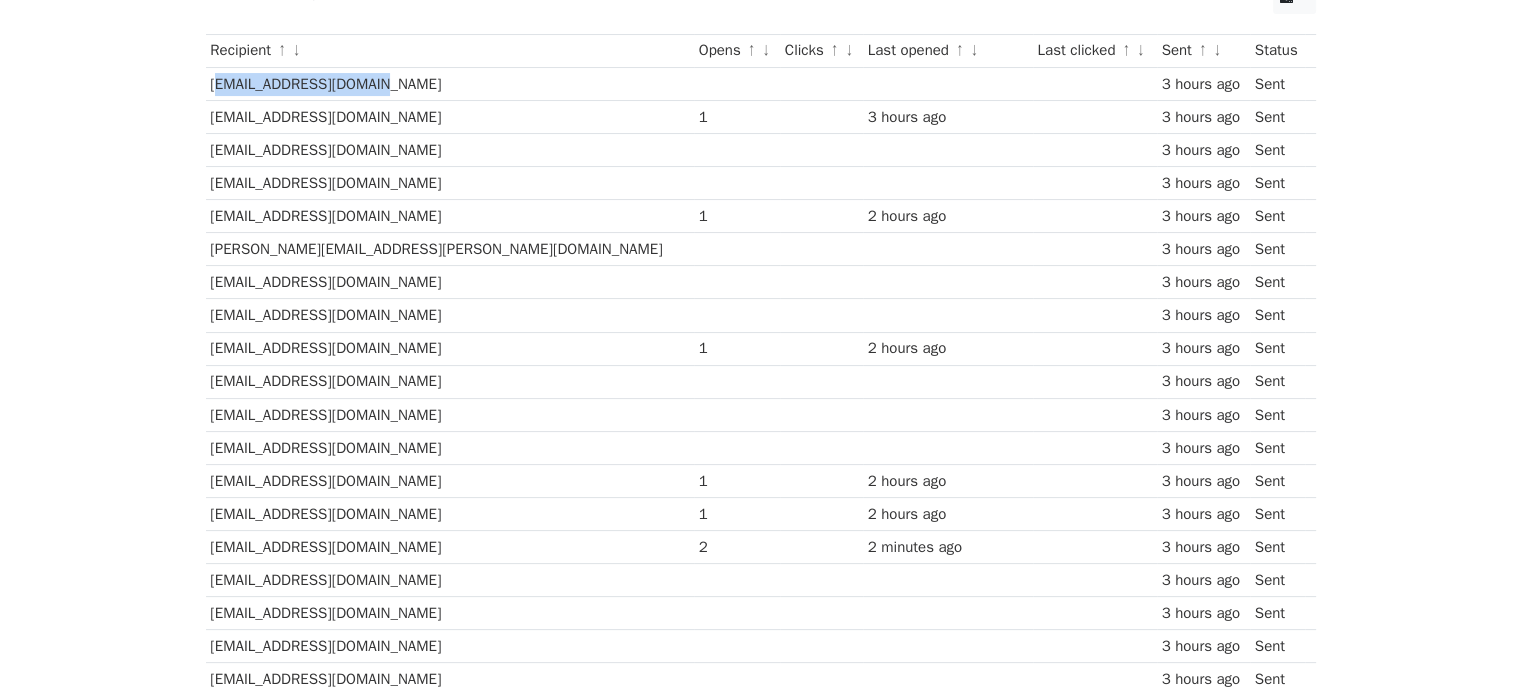 drag, startPoint x: 375, startPoint y: 76, endPoint x: 212, endPoint y: 86, distance: 163.30646 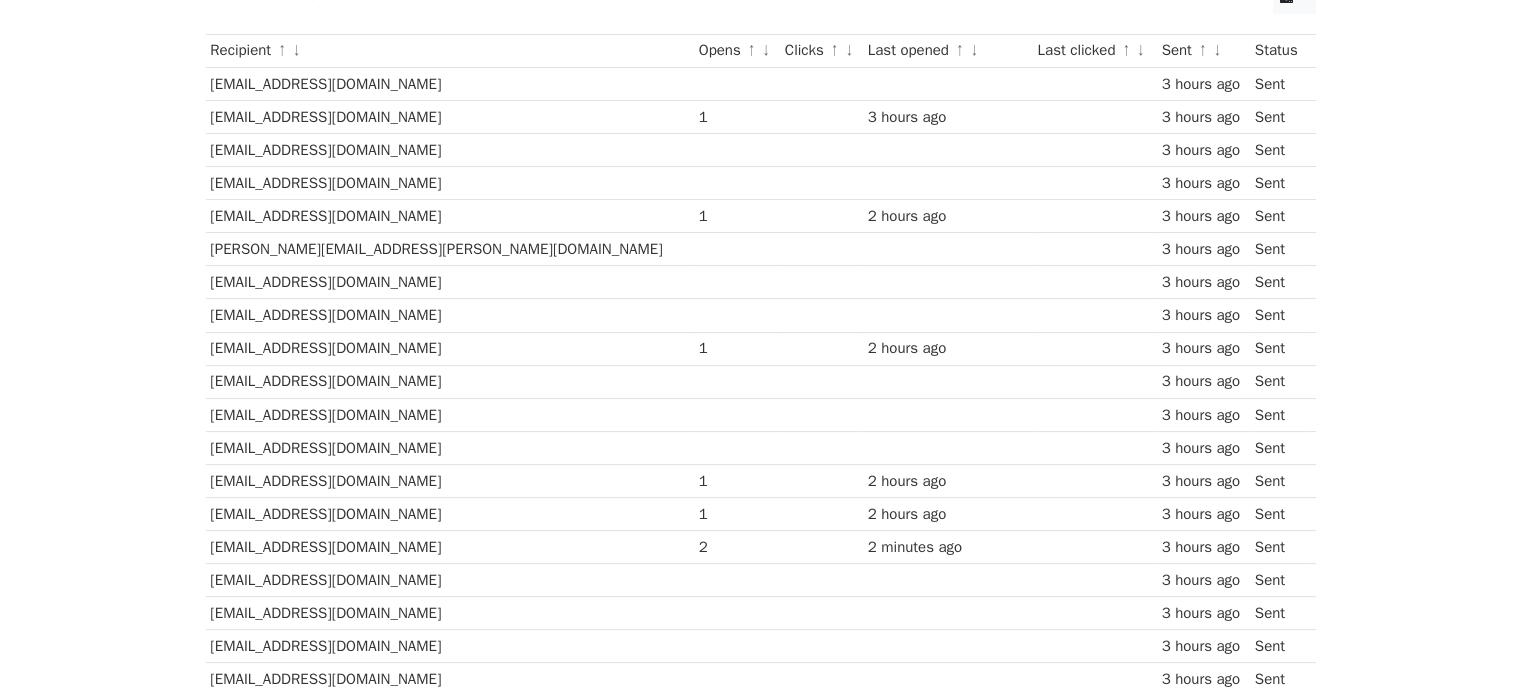 click on "MergeMail
Campaigns
Templates
Reports
Open Gmail
Daily emails left: 0
Help
[EMAIL_ADDRESS][DOMAIN_NAME]
Account
Unsubscribes
Integrations
Notification Settings
Sign out
New Features
You're all caught up!
Scheduled Campaigns
Schedule your emails to be sent later.
Read more
Account Reports
View reports across all of your campaigns to find highly-engaged recipients and to see which templates and campaigns have the most clicks and opens.
Read more
View my reports
Template Editor
Create beautiful emails using our powerful template editor.
Read more
View my templates
Campaigns
⟫
Hi {{First Name}}! Unlock Simpler Operations with OLi - Your all-in-one workspace? It’s ready. Let’s build.
Spreadsheet:
mergemail list_Discovery email campaign
Emails
Reports" at bounding box center [760, 758] 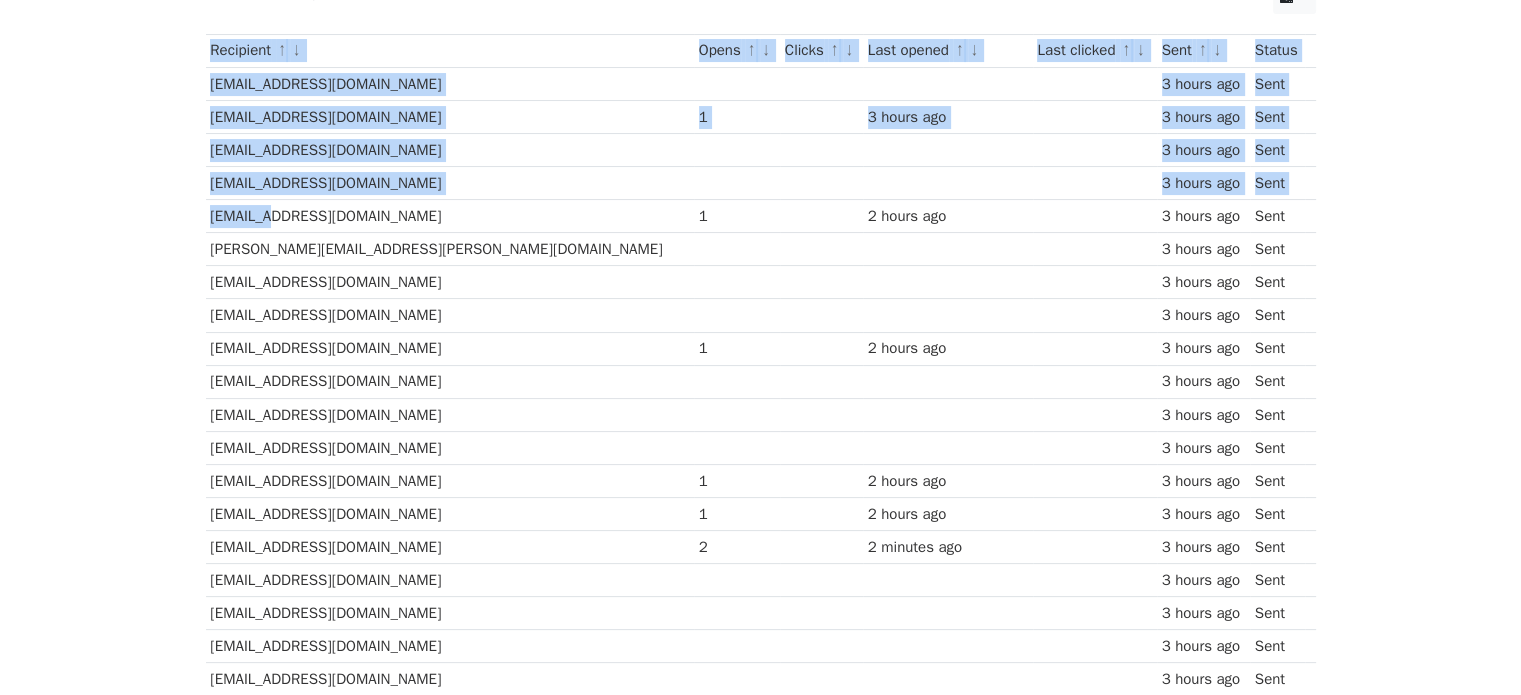 drag, startPoint x: 189, startPoint y: 76, endPoint x: 264, endPoint y: 198, distance: 143.20964 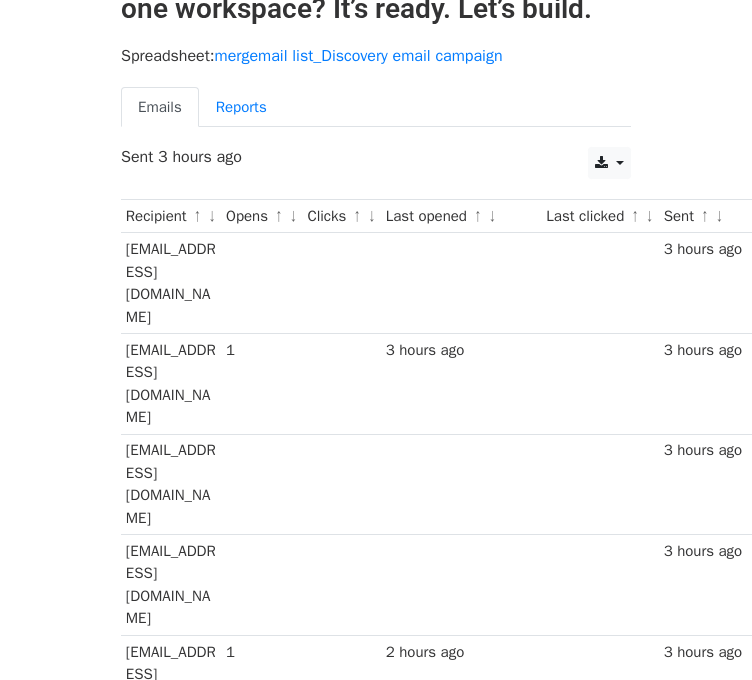 scroll, scrollTop: 100, scrollLeft: 0, axis: vertical 